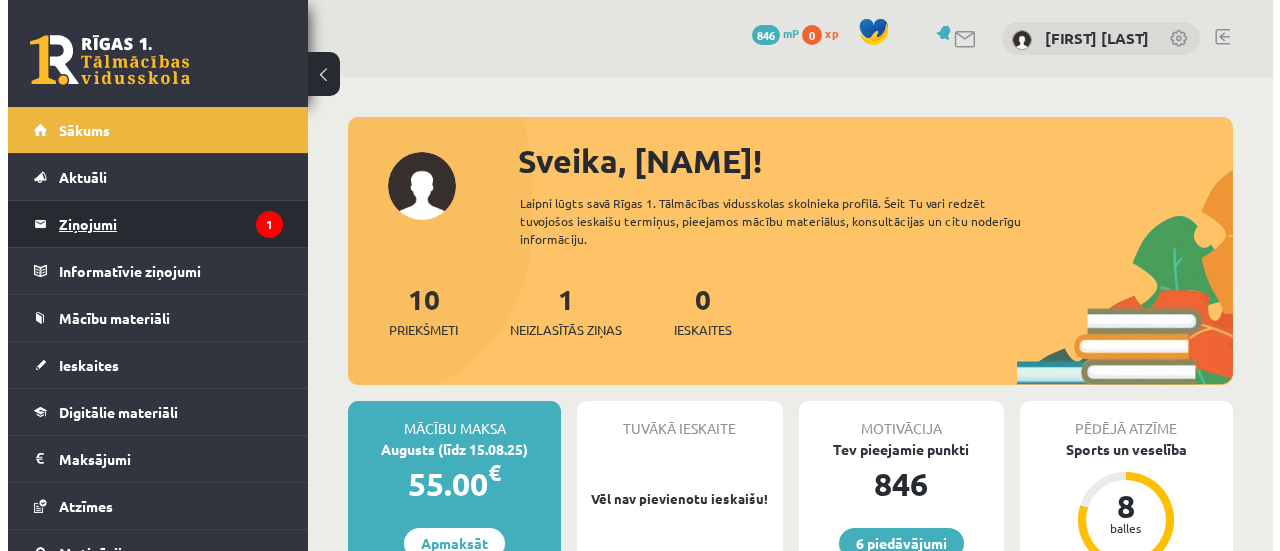 scroll, scrollTop: 0, scrollLeft: 0, axis: both 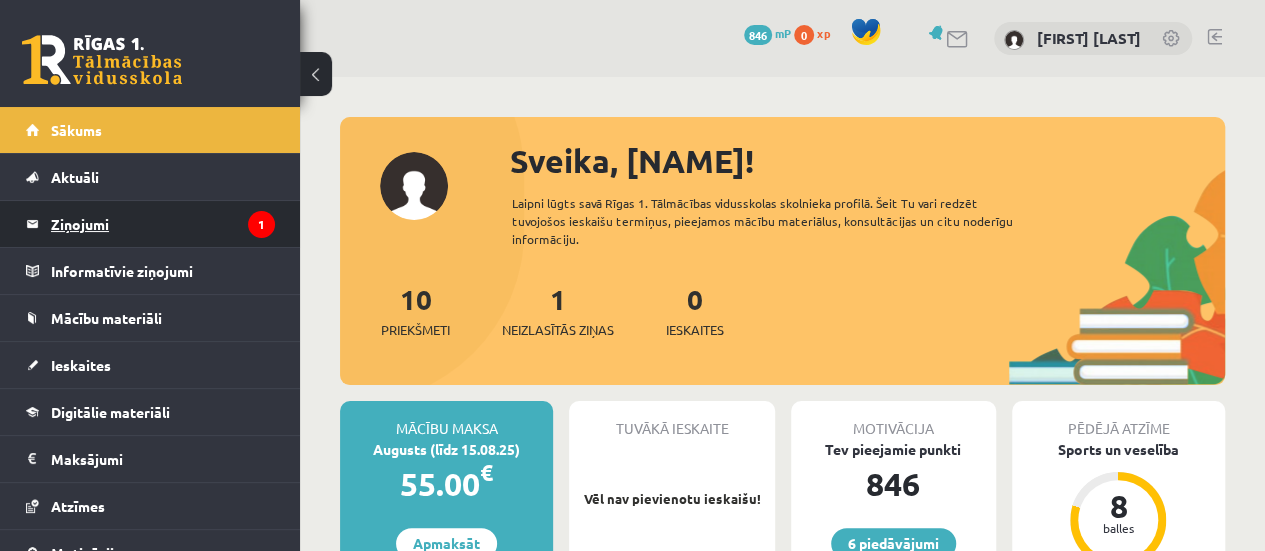 click on "Ziņojumi
1" at bounding box center [163, 224] 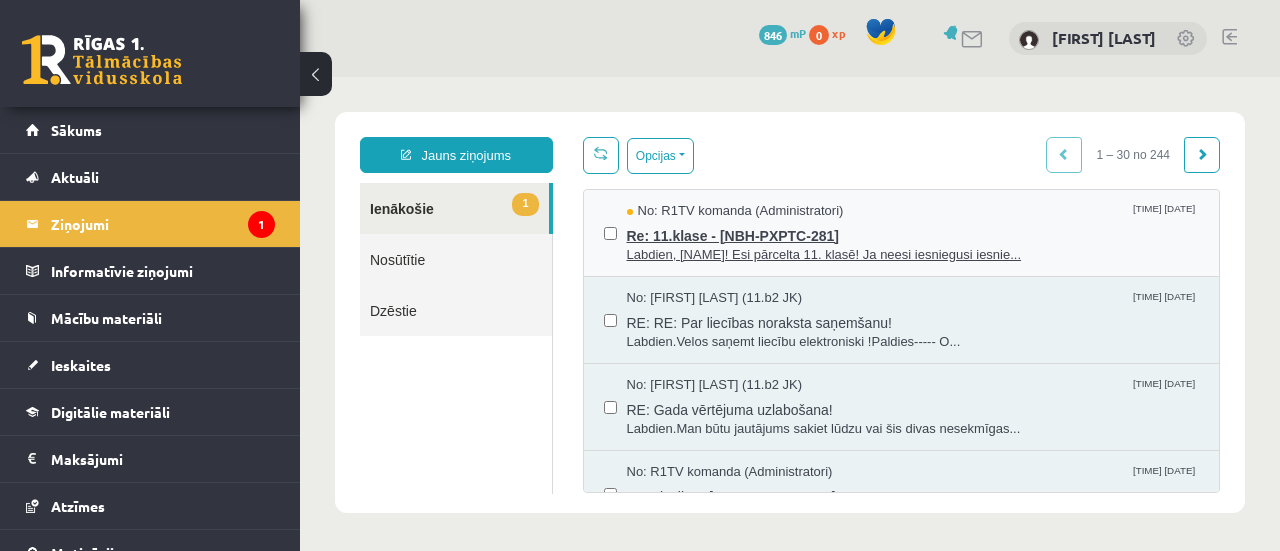 scroll, scrollTop: 0, scrollLeft: 0, axis: both 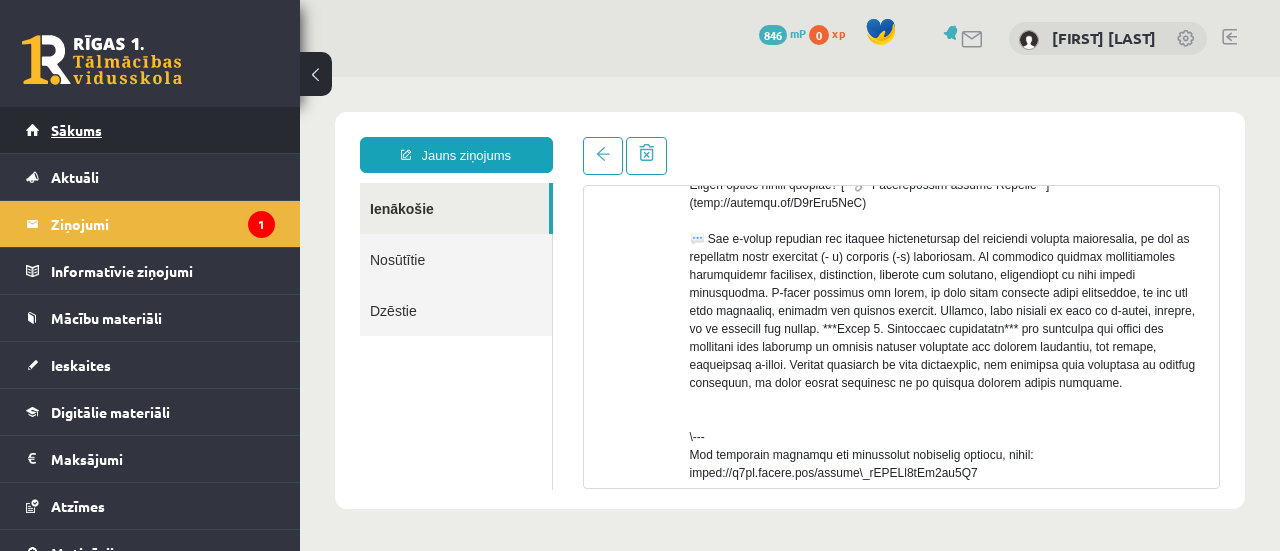 click on "Sākums" at bounding box center [150, 130] 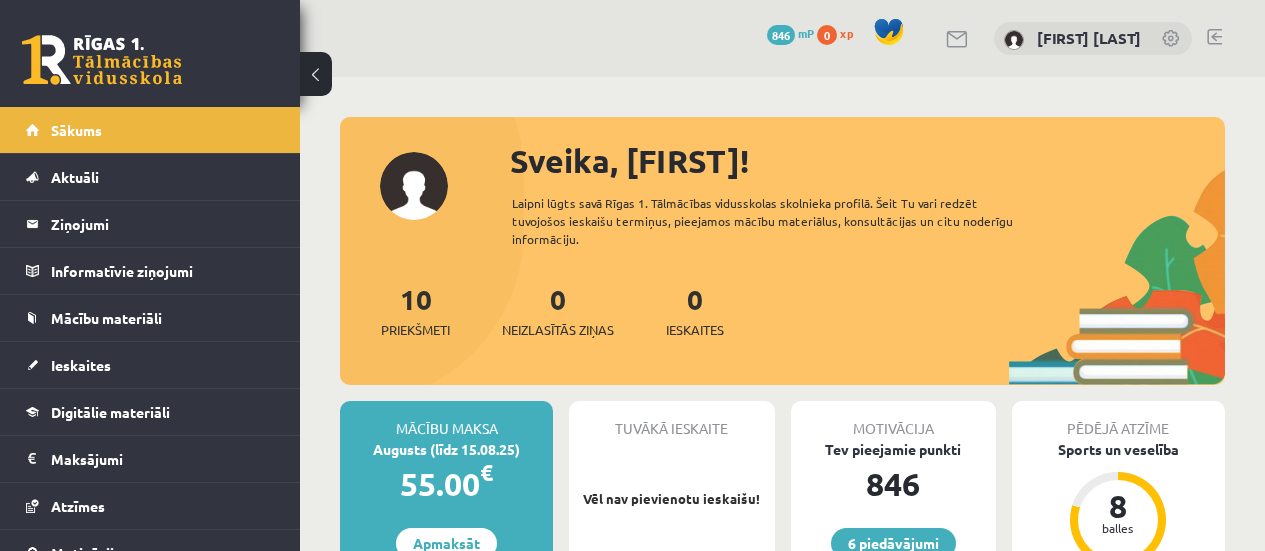 scroll, scrollTop: 0, scrollLeft: 0, axis: both 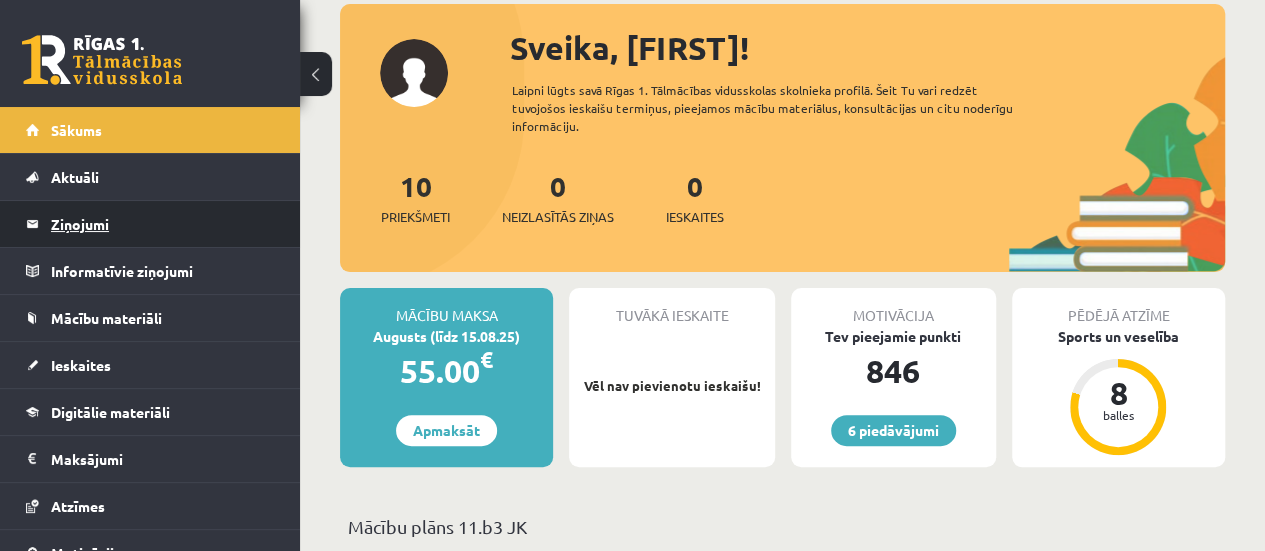 click on "Ziņojumi
0" at bounding box center [163, 224] 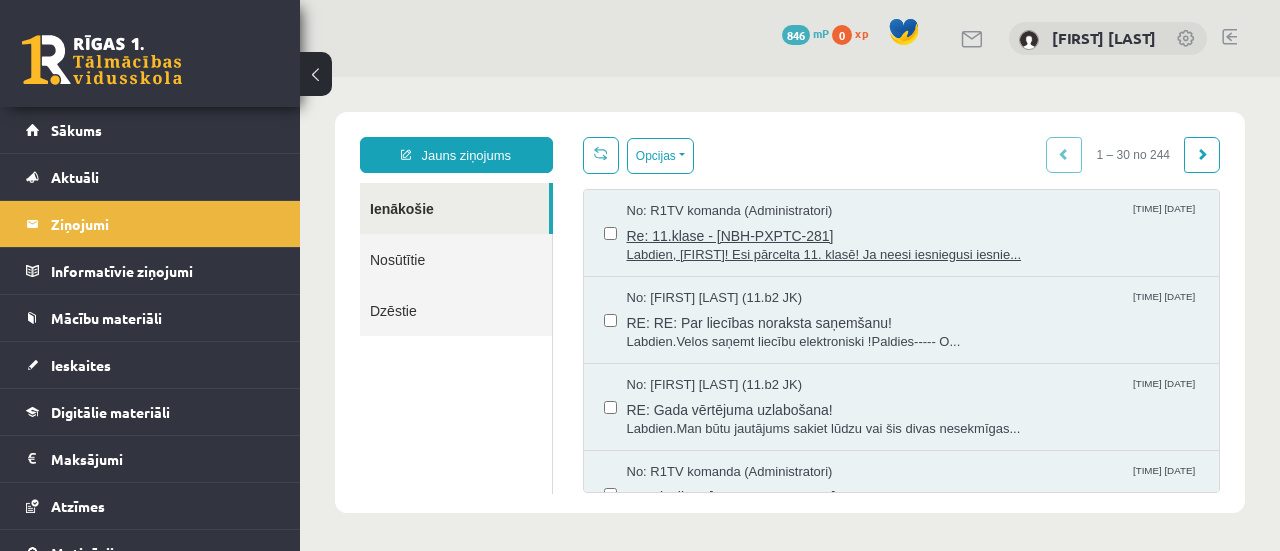 scroll, scrollTop: 0, scrollLeft: 0, axis: both 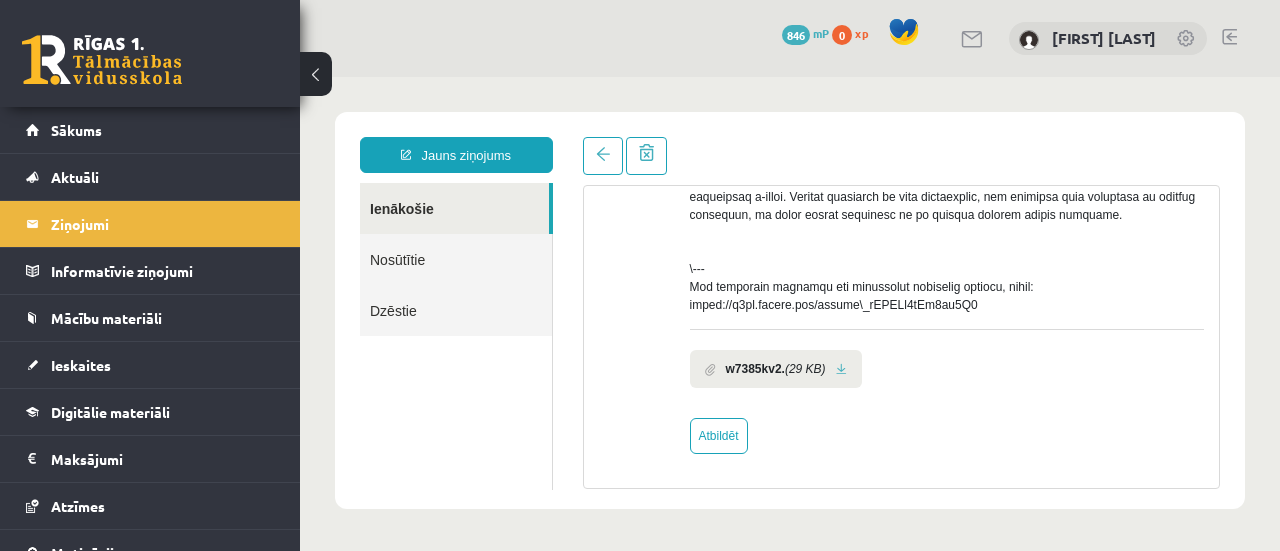 click at bounding box center (841, 369) 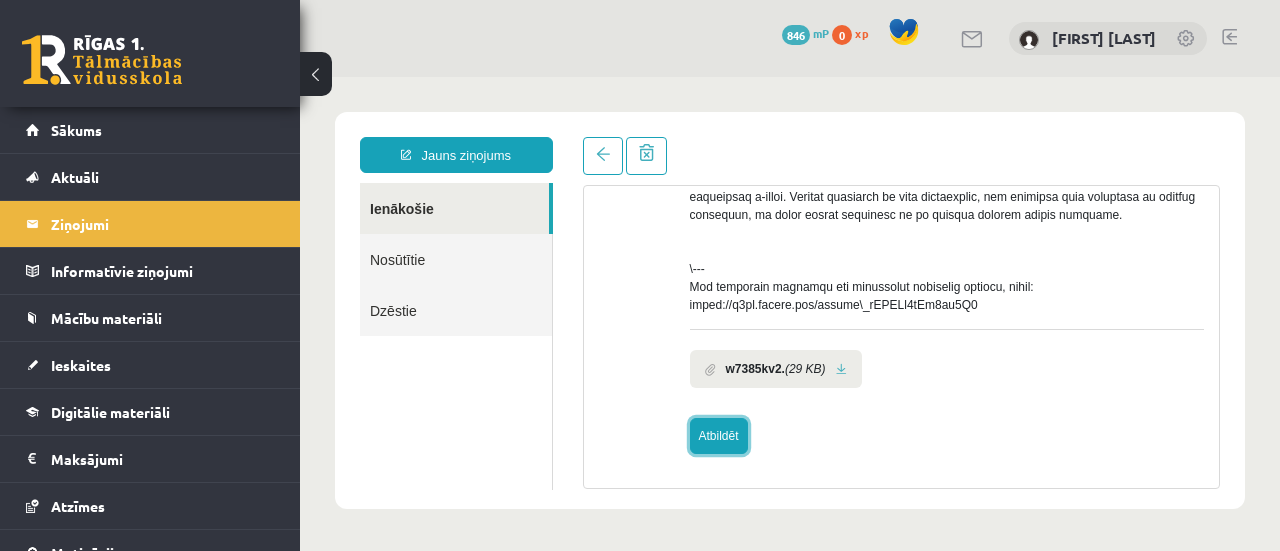click on "Atbildēt" at bounding box center (719, 436) 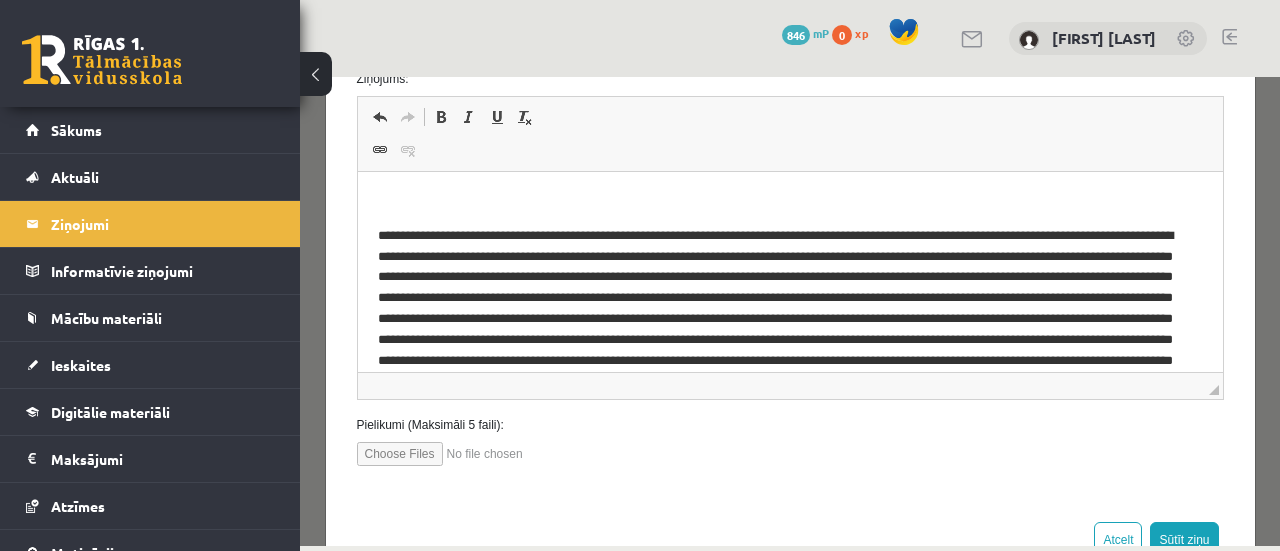 scroll, scrollTop: 326, scrollLeft: 0, axis: vertical 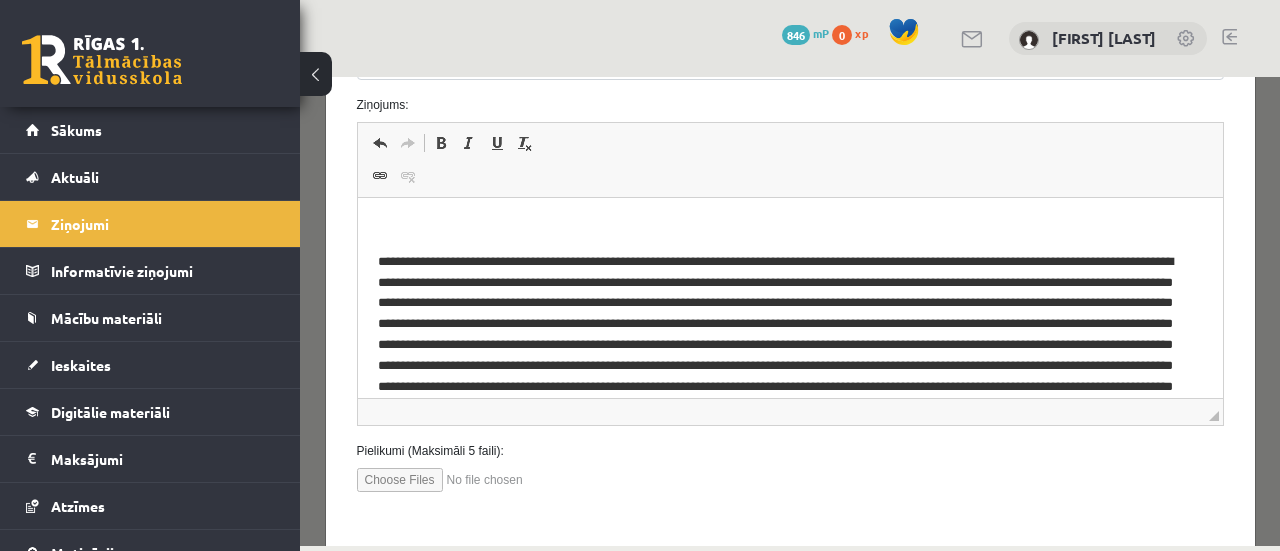 click at bounding box center (789, 380) 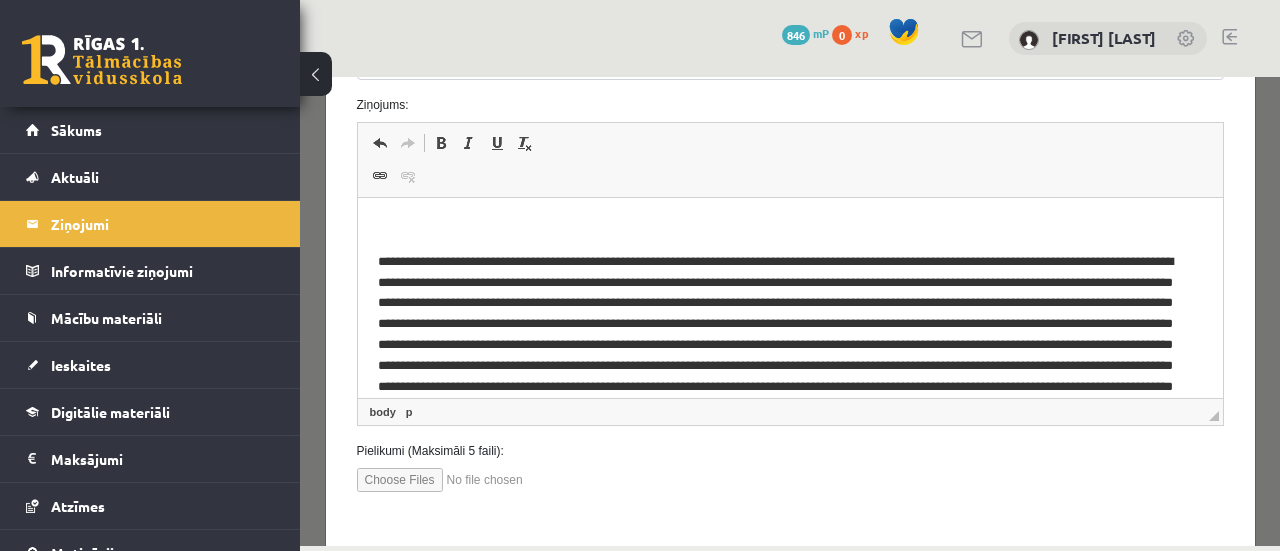 click at bounding box center (789, 228) 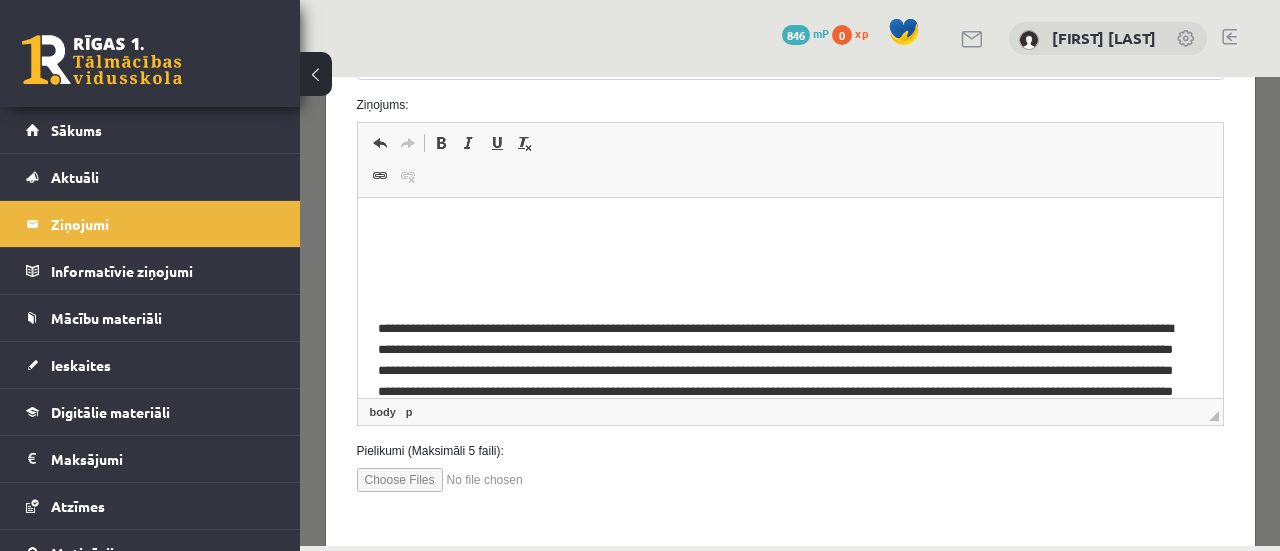 click at bounding box center (789, 228) 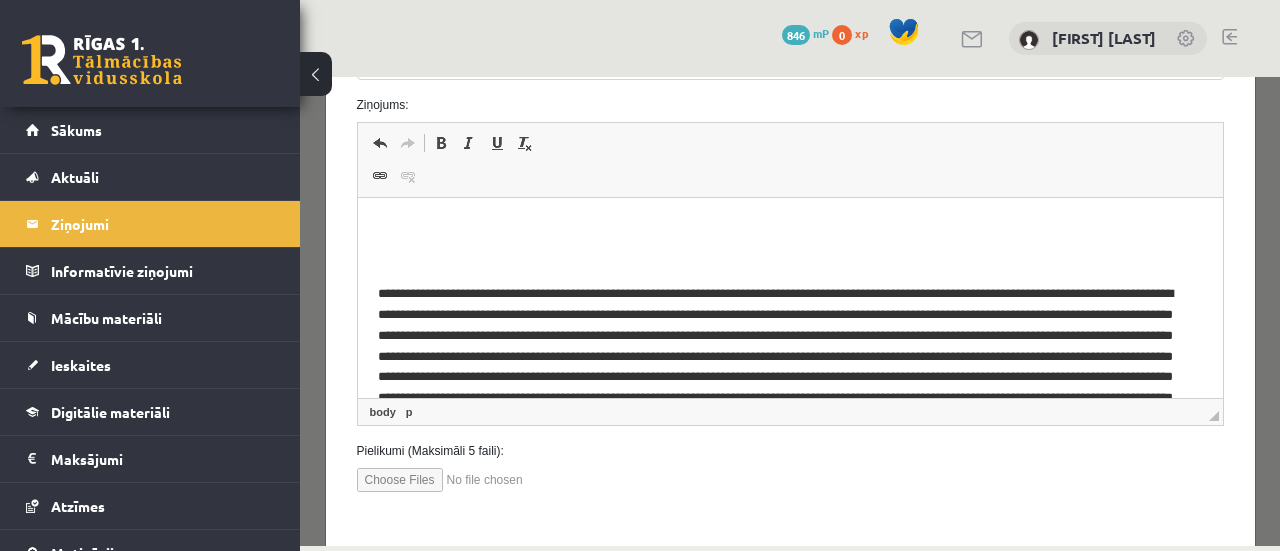scroll, scrollTop: 0, scrollLeft: 0, axis: both 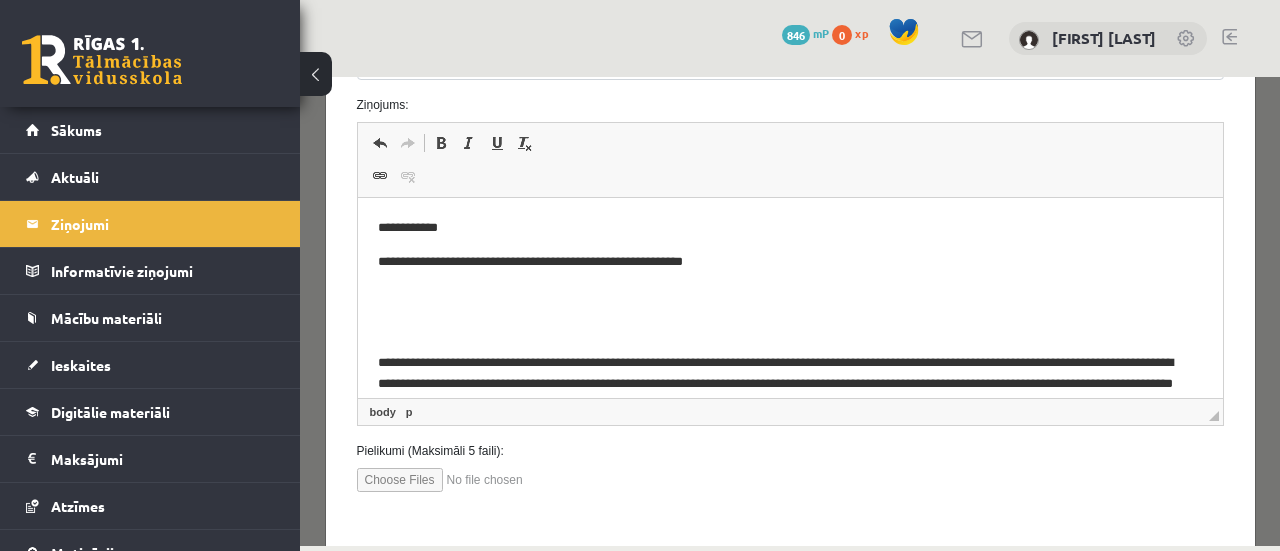 click on "**********" at bounding box center [789, 431] 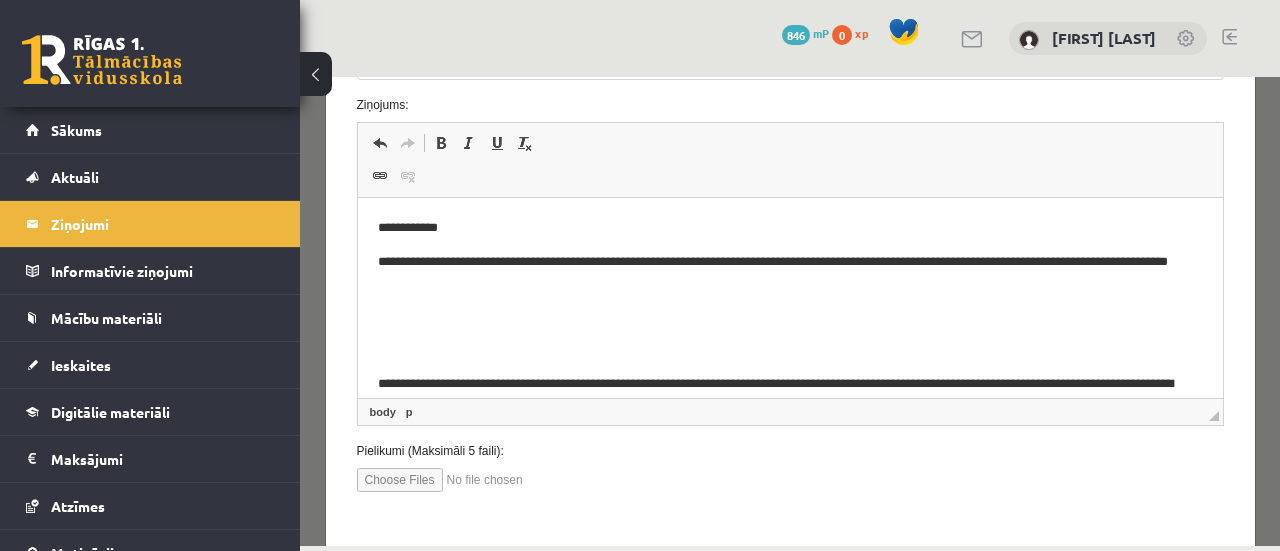 click on "**********" at bounding box center [775, 273] 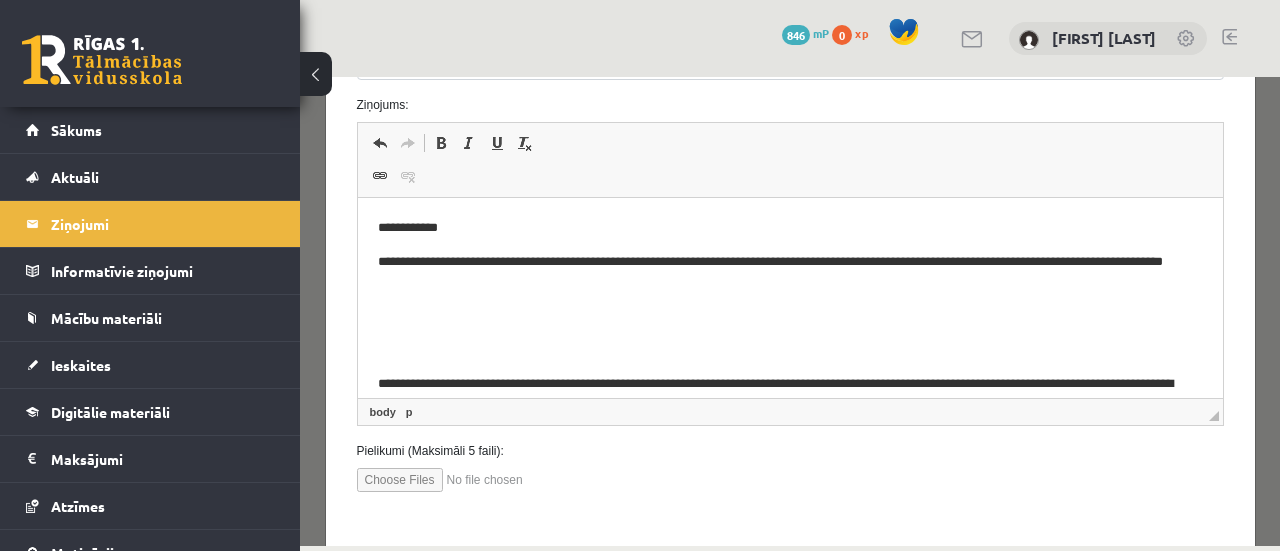 click on "**********" at bounding box center [775, 273] 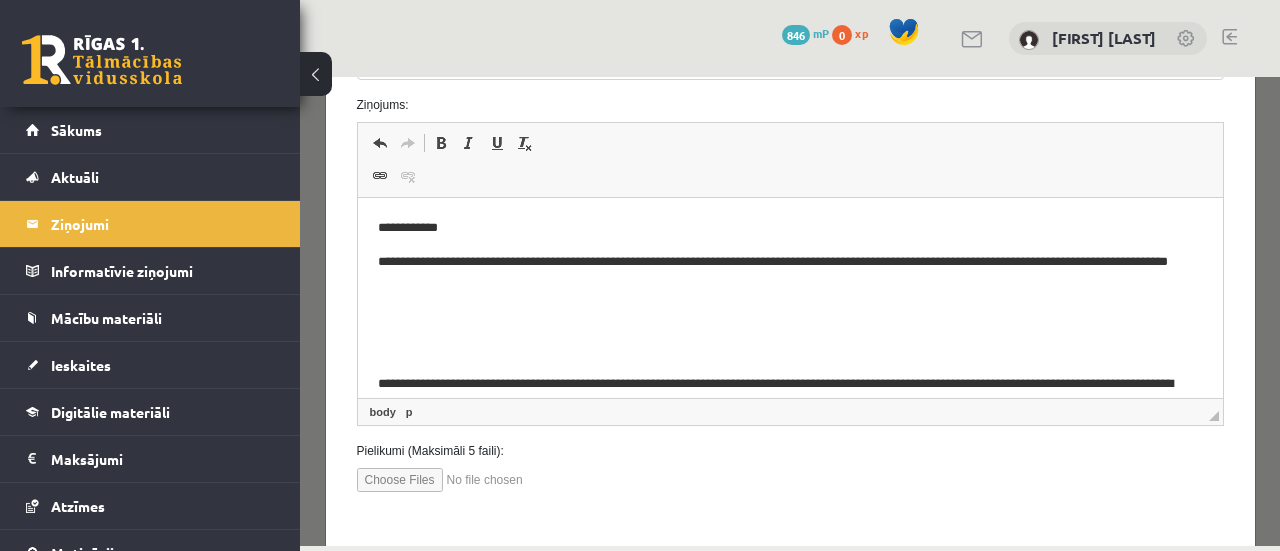 click on "**********" at bounding box center (775, 273) 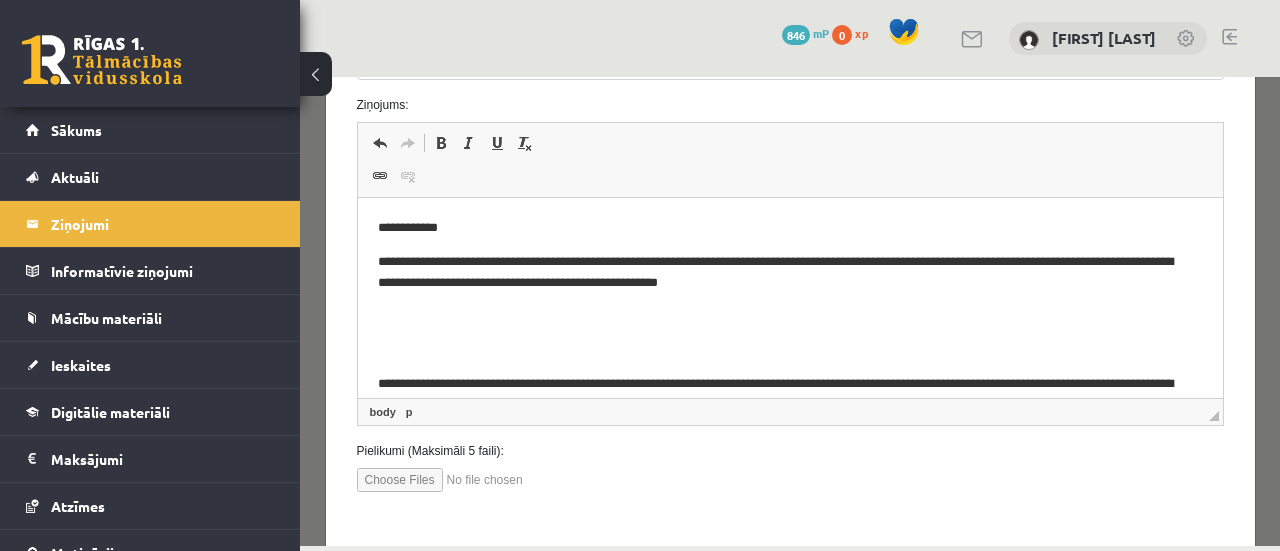 click on "**********" at bounding box center (775, 273) 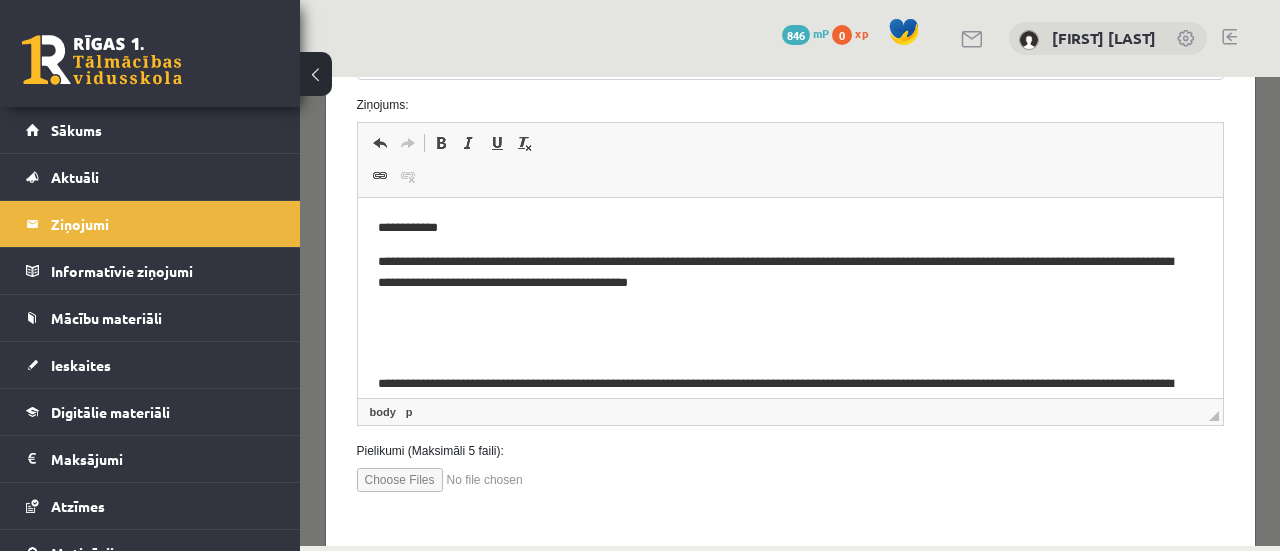 click on "**********" at bounding box center [775, 273] 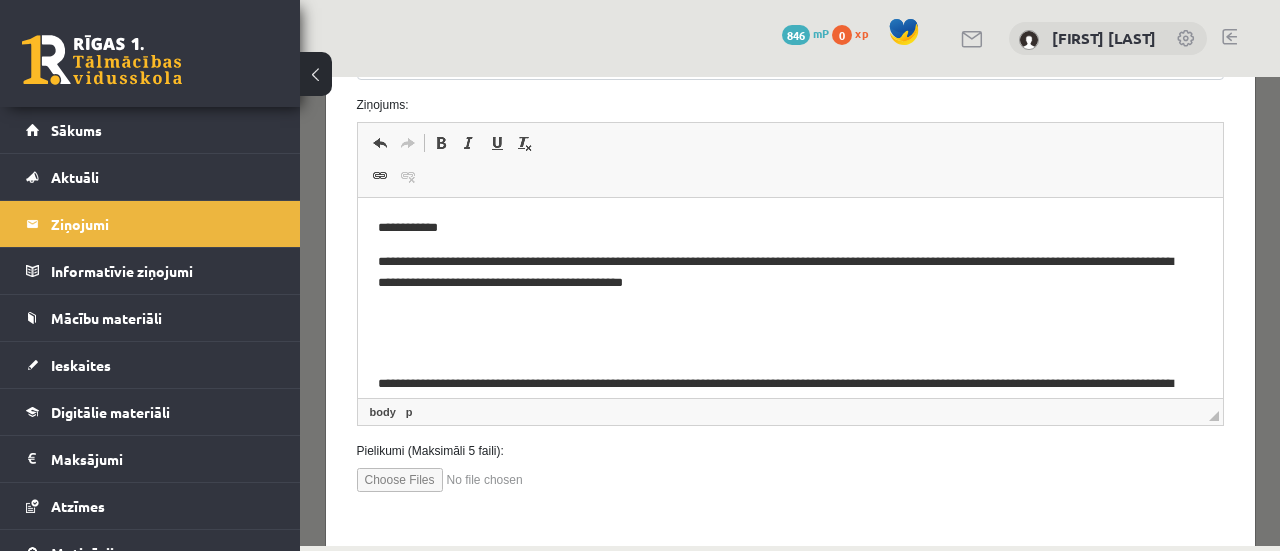 click on "**********" at bounding box center (775, 273) 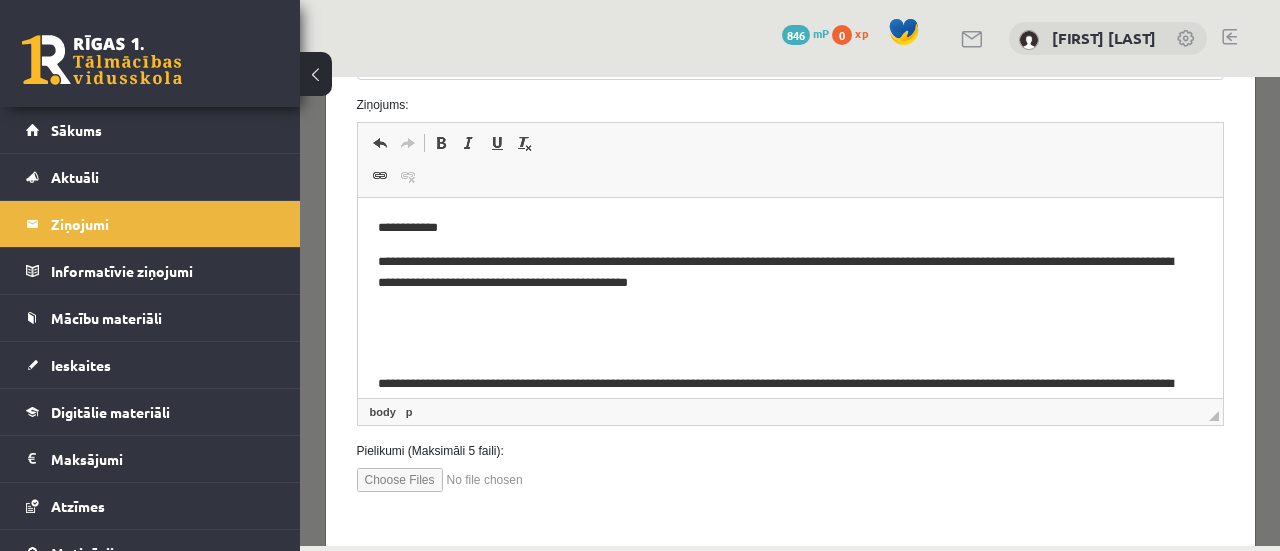 click on "**********" at bounding box center [775, 273] 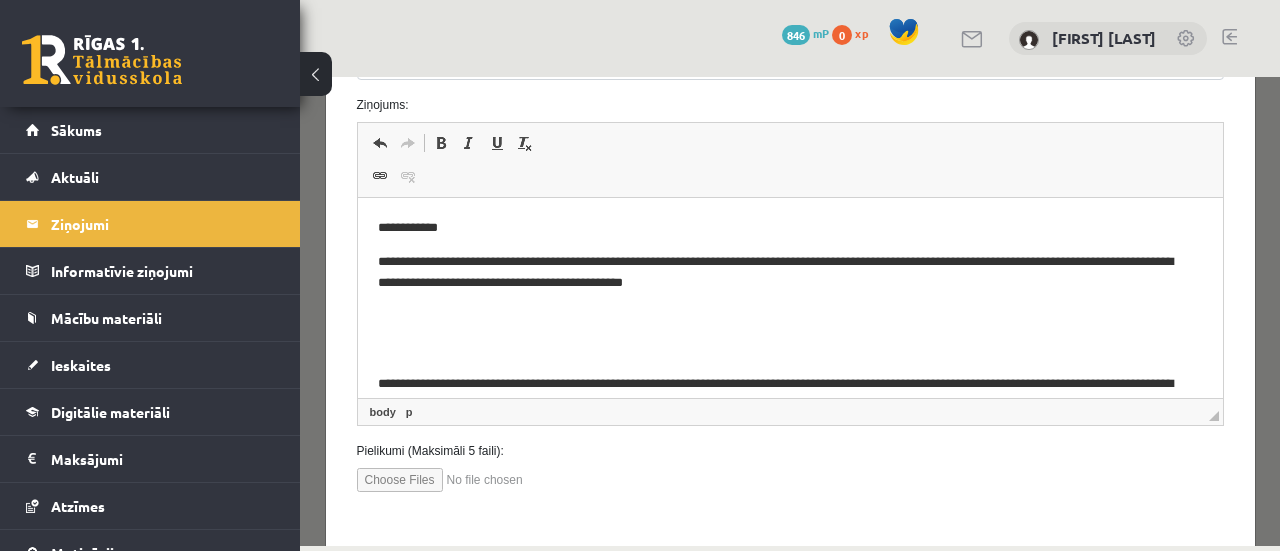 click on "**********" at bounding box center (775, 273) 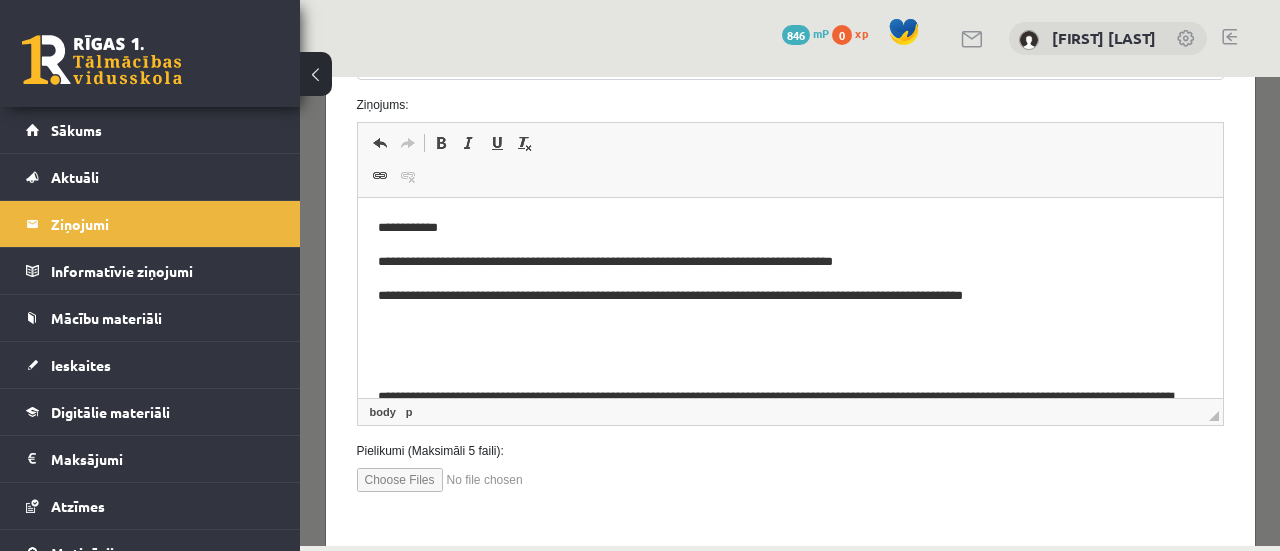 click on "**********" at bounding box center [789, 448] 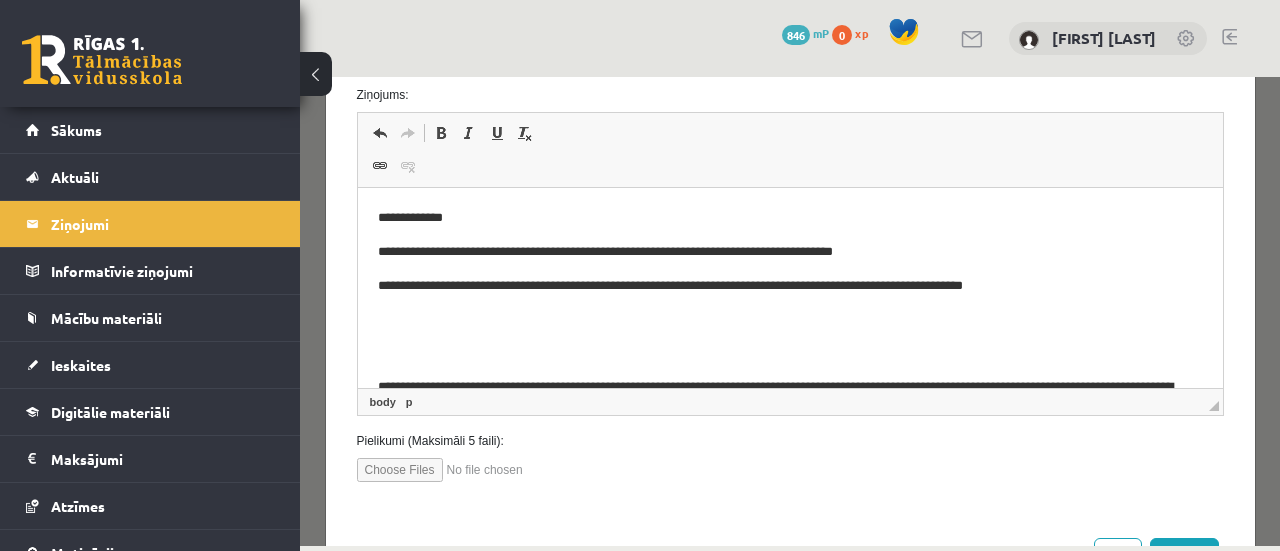 scroll, scrollTop: 338, scrollLeft: 0, axis: vertical 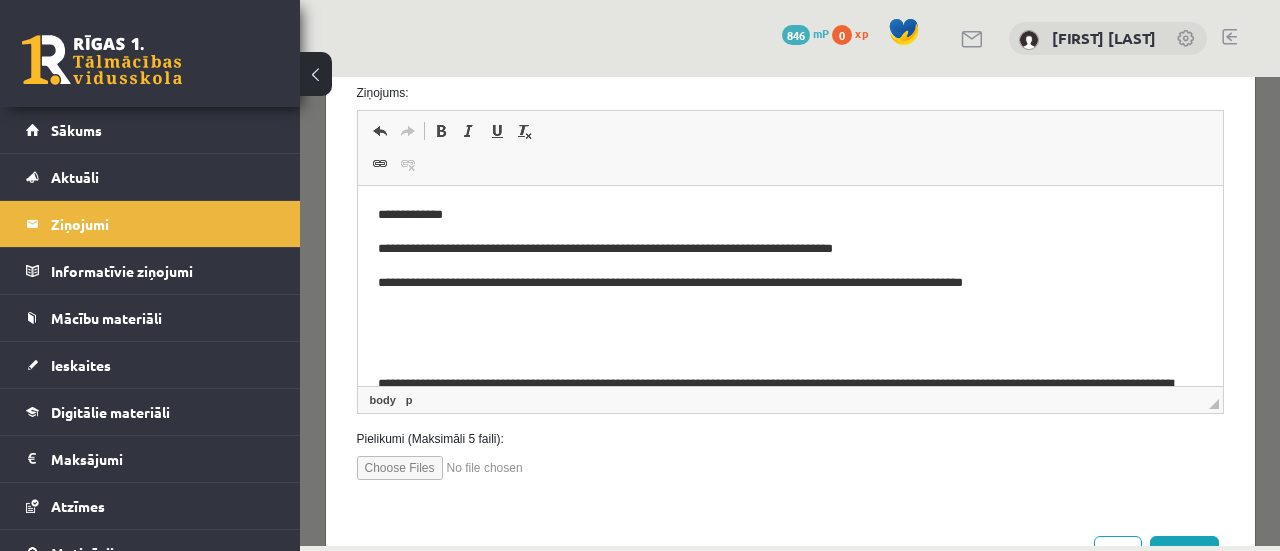 click on "**********" at bounding box center [775, 283] 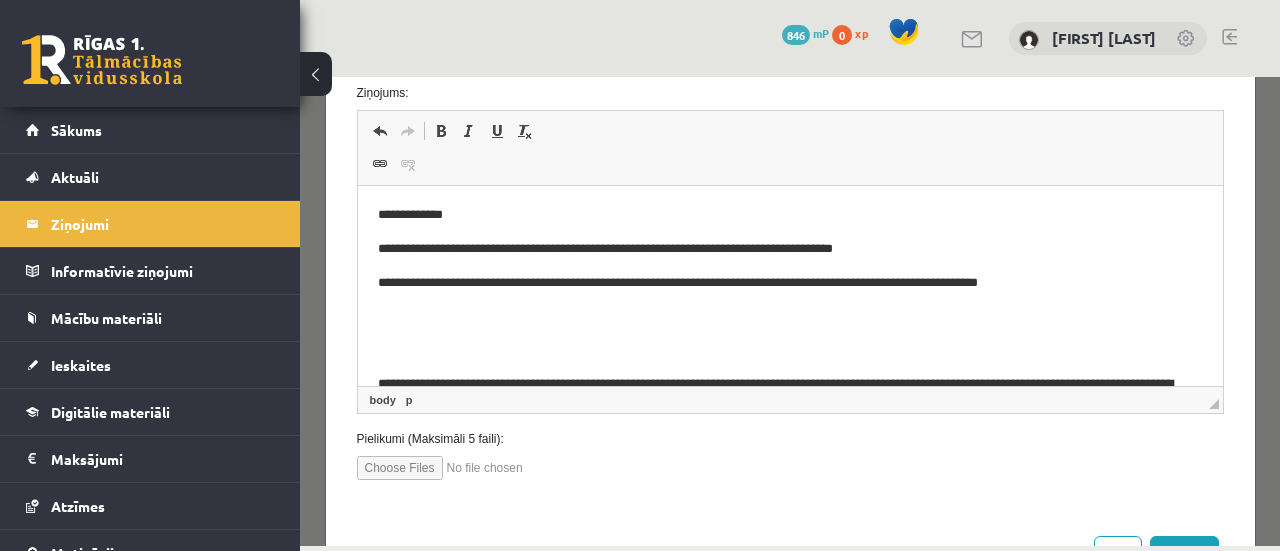 click on "**********" at bounding box center [775, 283] 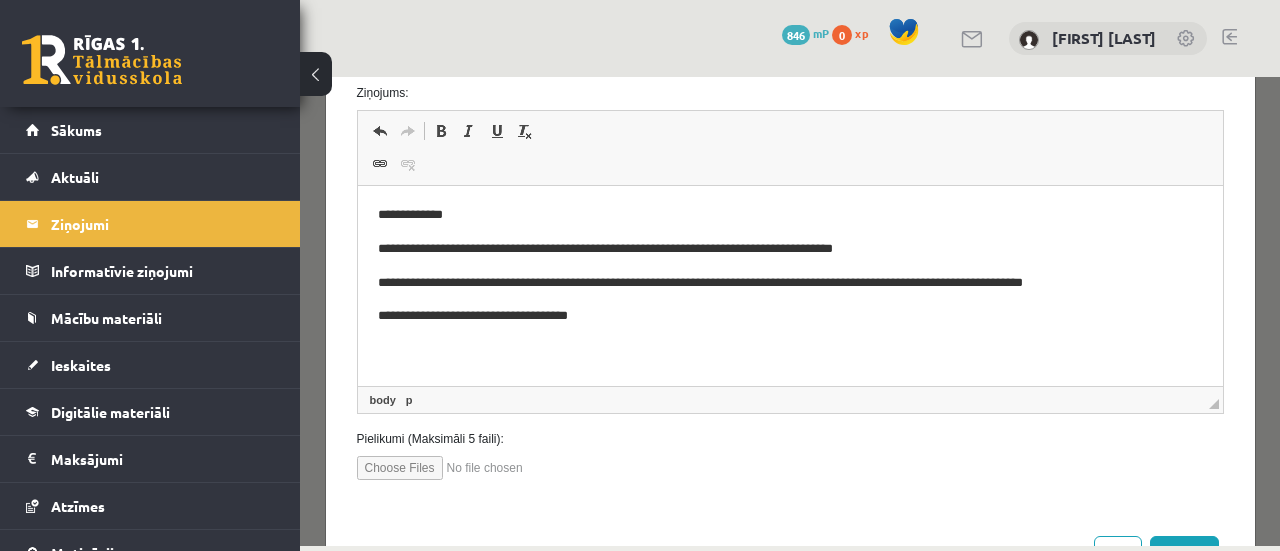 click on "**********" at bounding box center (775, 316) 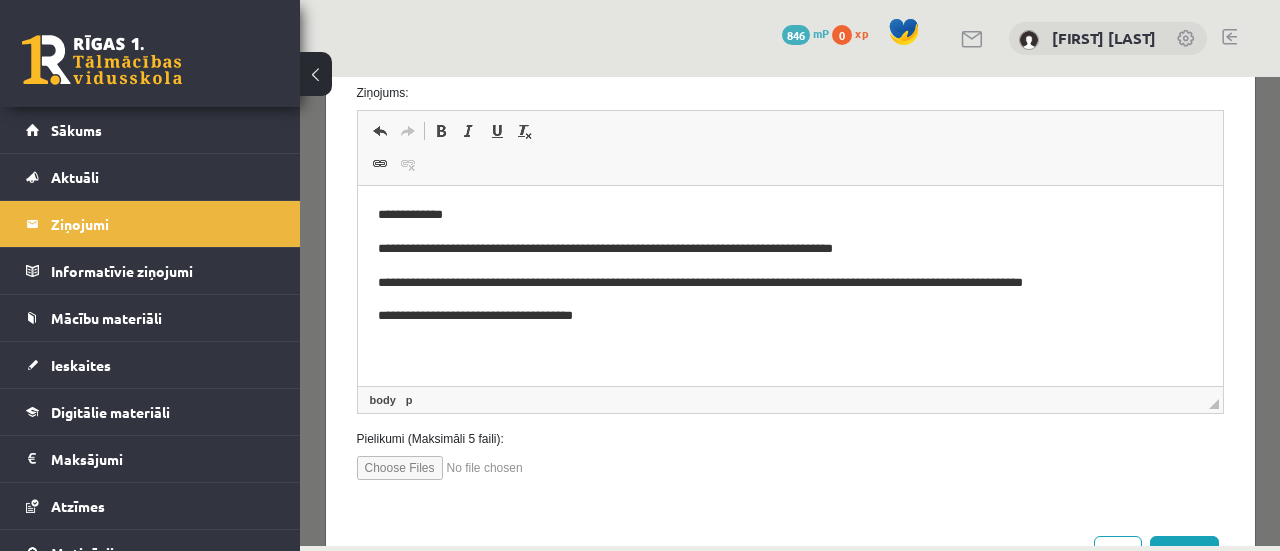 click on "**********" at bounding box center (775, 316) 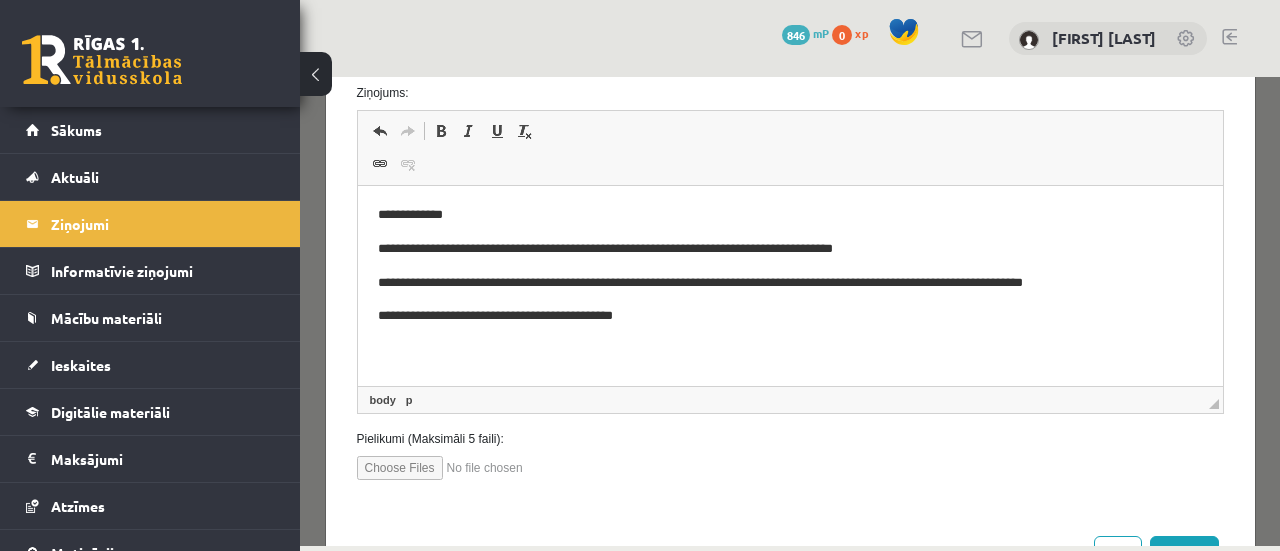 click on "**********" at bounding box center (775, 316) 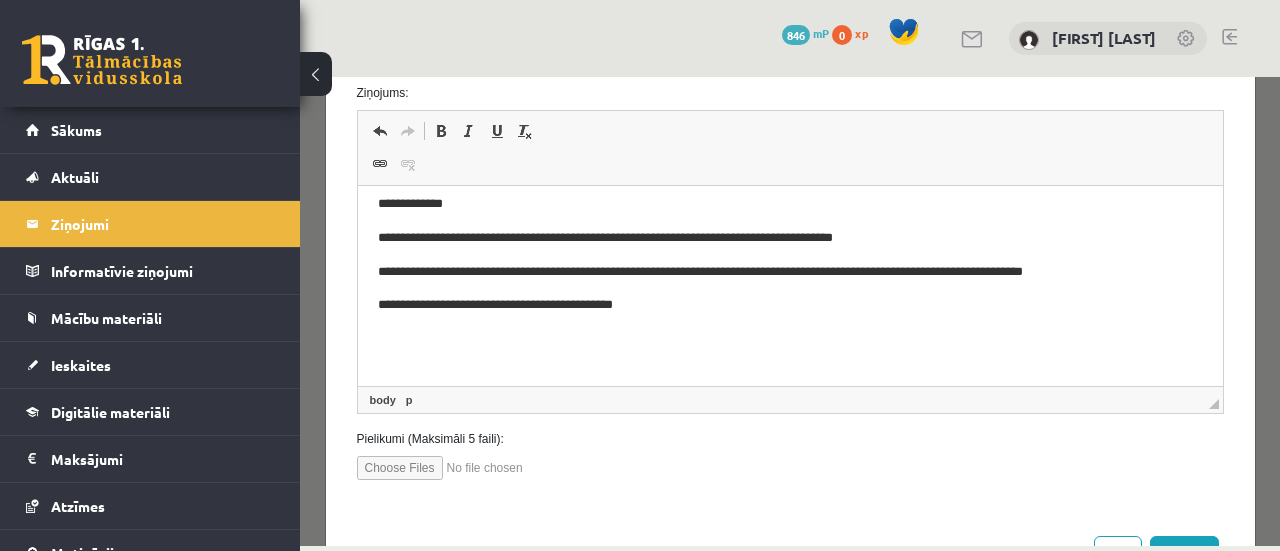 scroll, scrollTop: 10, scrollLeft: 0, axis: vertical 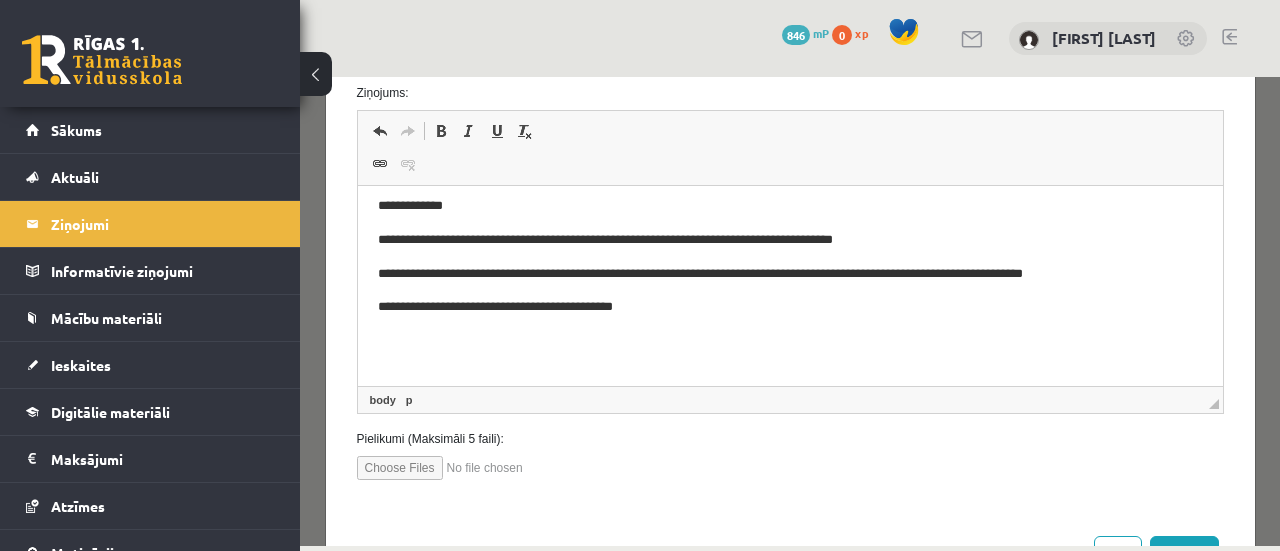 click on "**********" at bounding box center [775, 307] 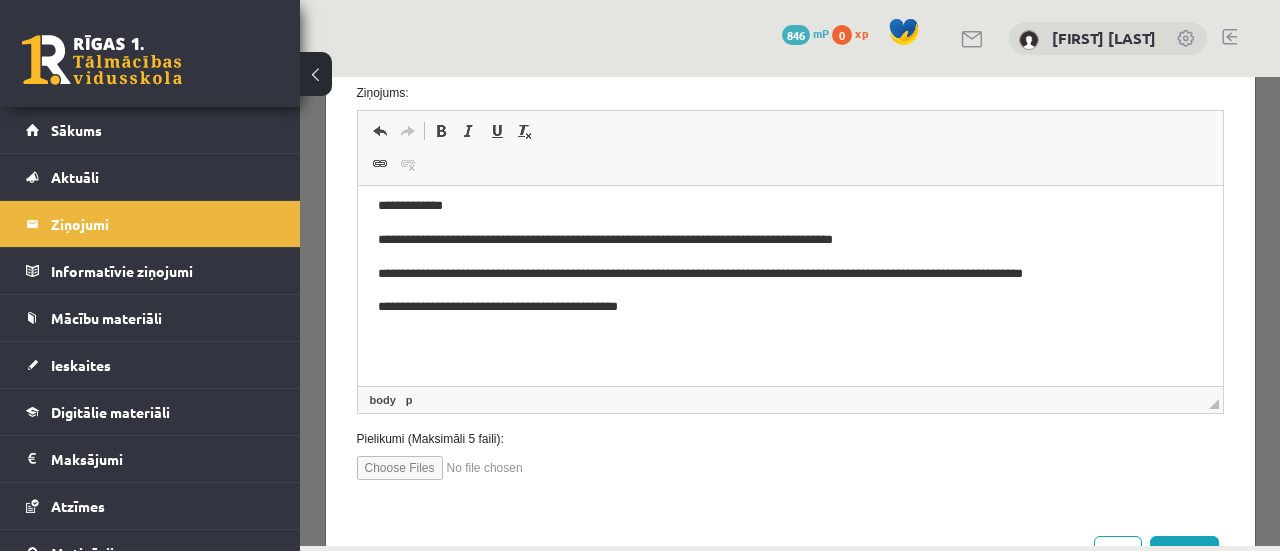 click on "**********" at bounding box center [775, 307] 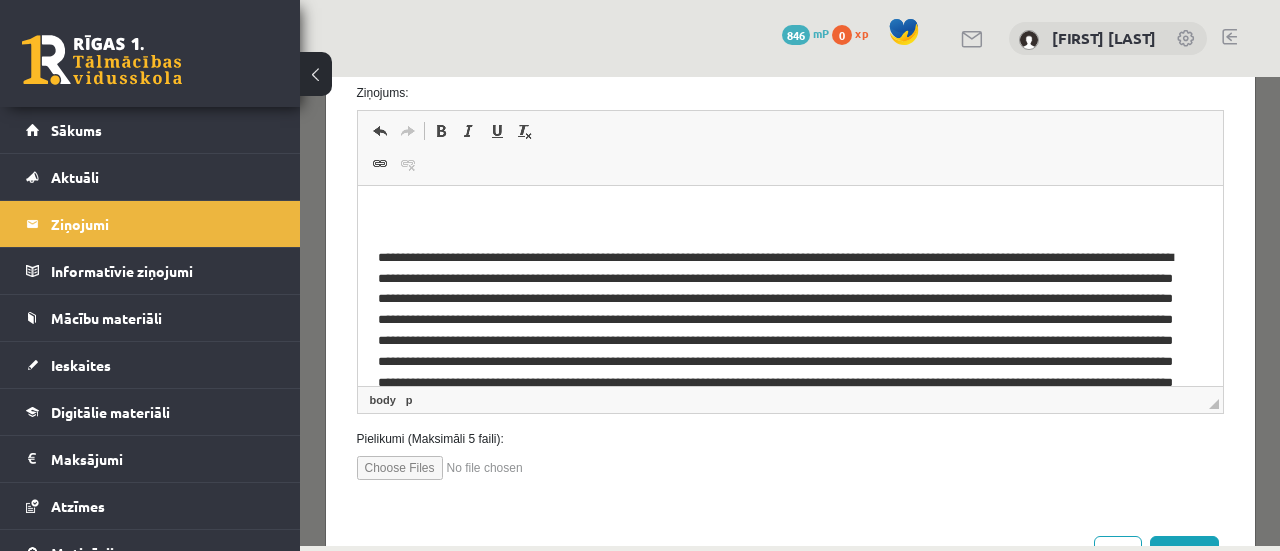 scroll, scrollTop: 150, scrollLeft: 0, axis: vertical 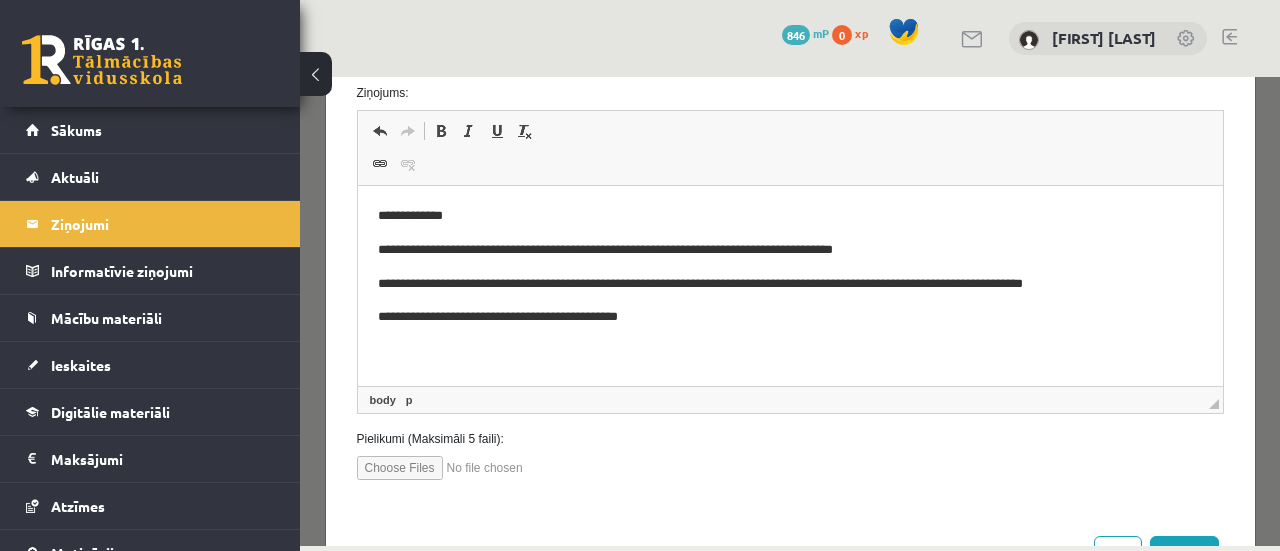 drag, startPoint x: 1203, startPoint y: 293, endPoint x: 1261, endPoint y: 250, distance: 72.20111 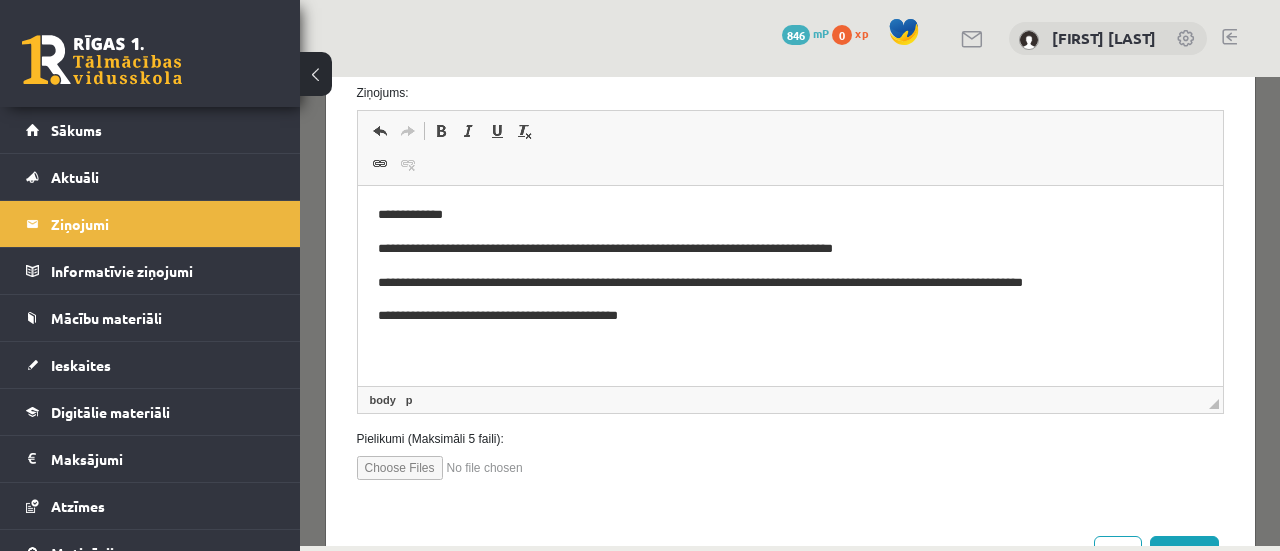scroll, scrollTop: 0, scrollLeft: 0, axis: both 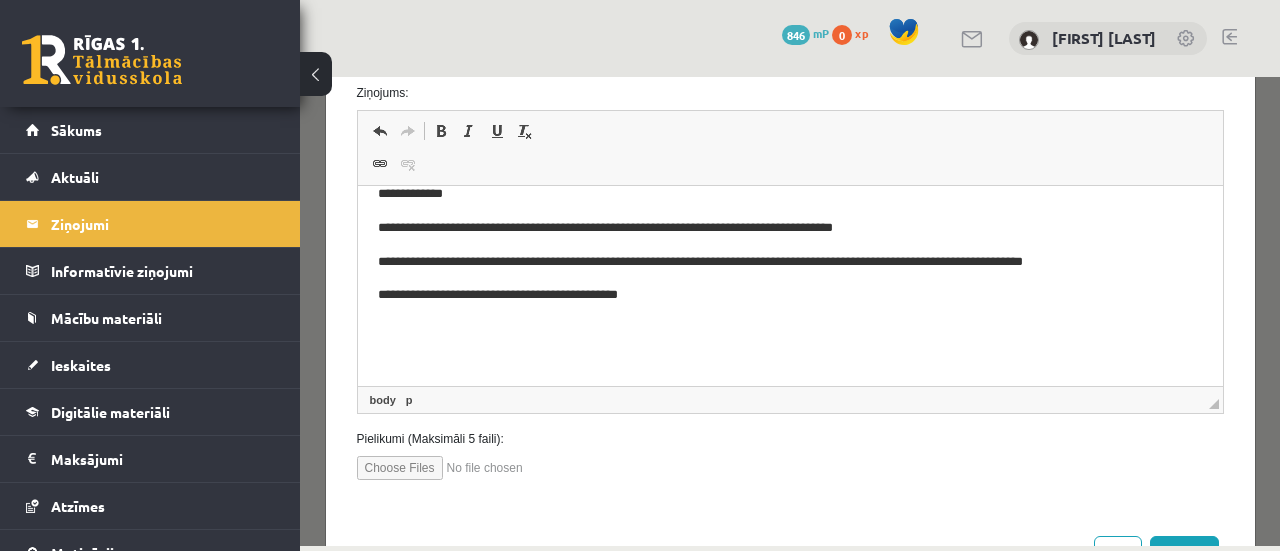 click at bounding box center (789, 363) 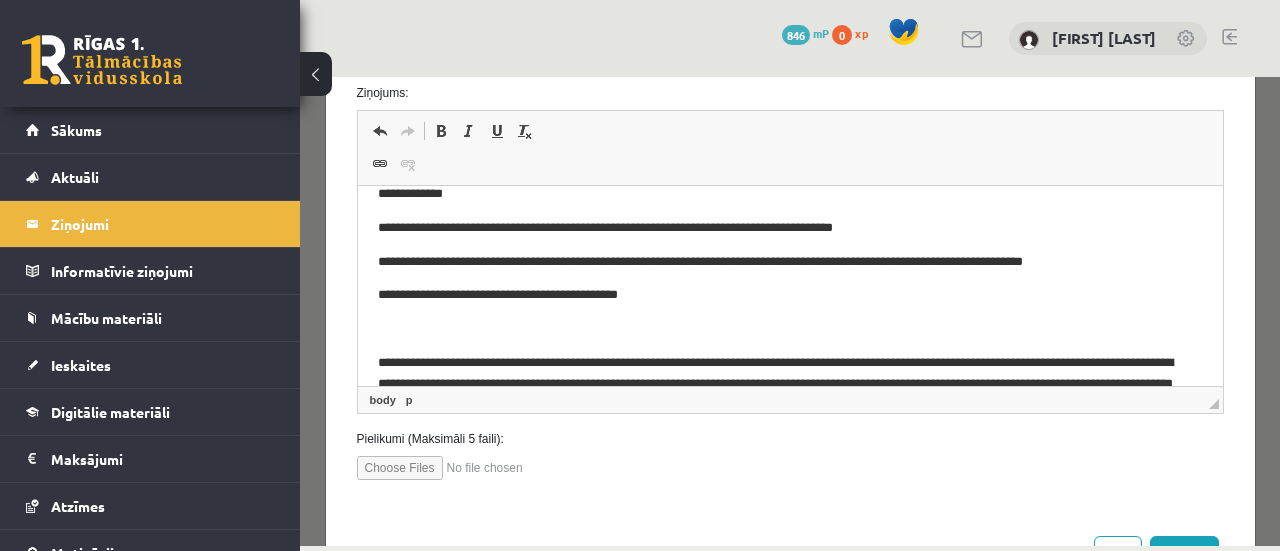 scroll, scrollTop: 0, scrollLeft: 0, axis: both 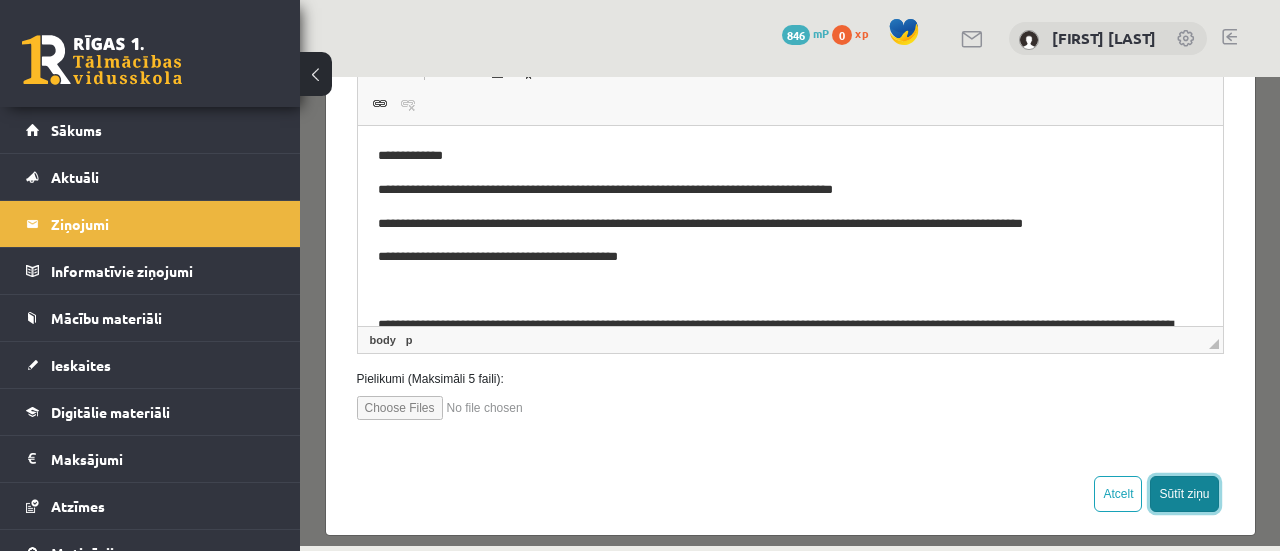 click on "Sūtīt ziņu" at bounding box center [1184, 494] 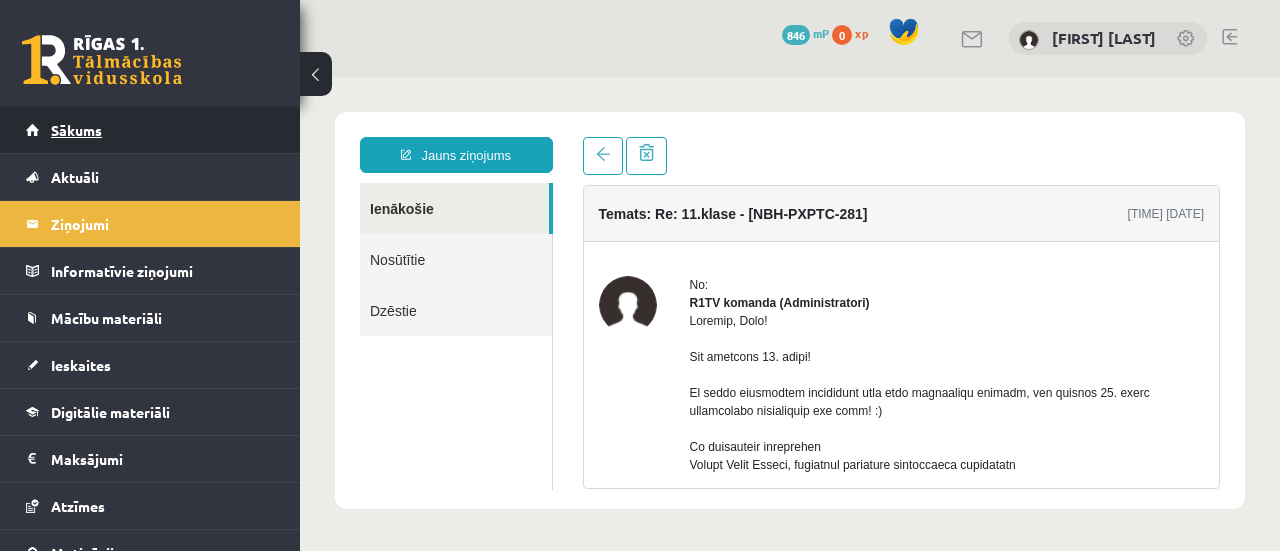 scroll, scrollTop: 0, scrollLeft: 0, axis: both 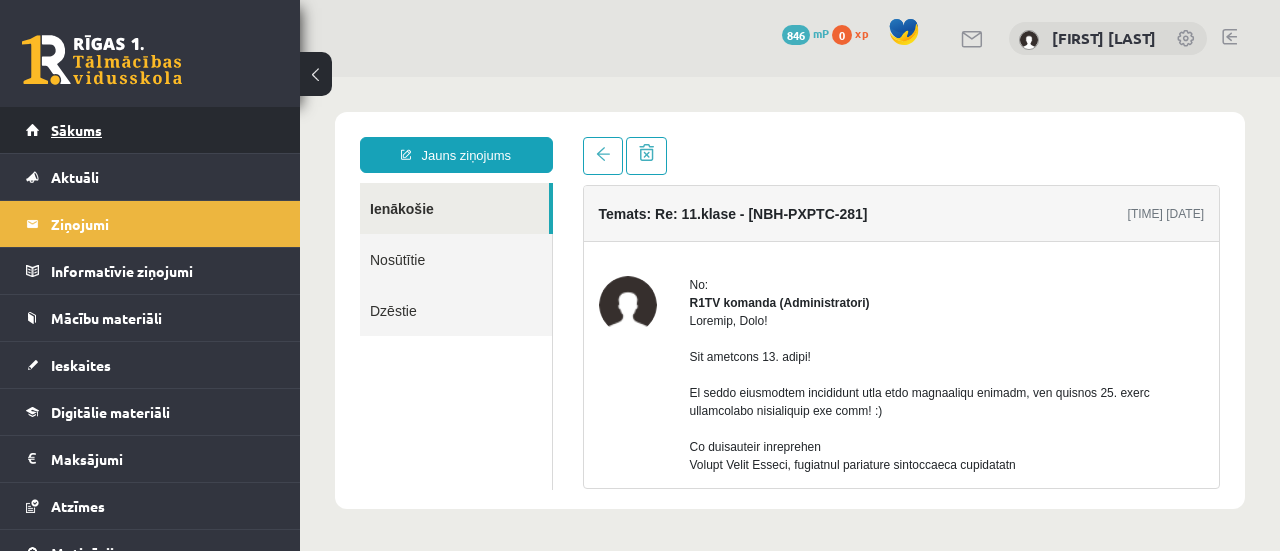 click on "Sākums" at bounding box center (150, 130) 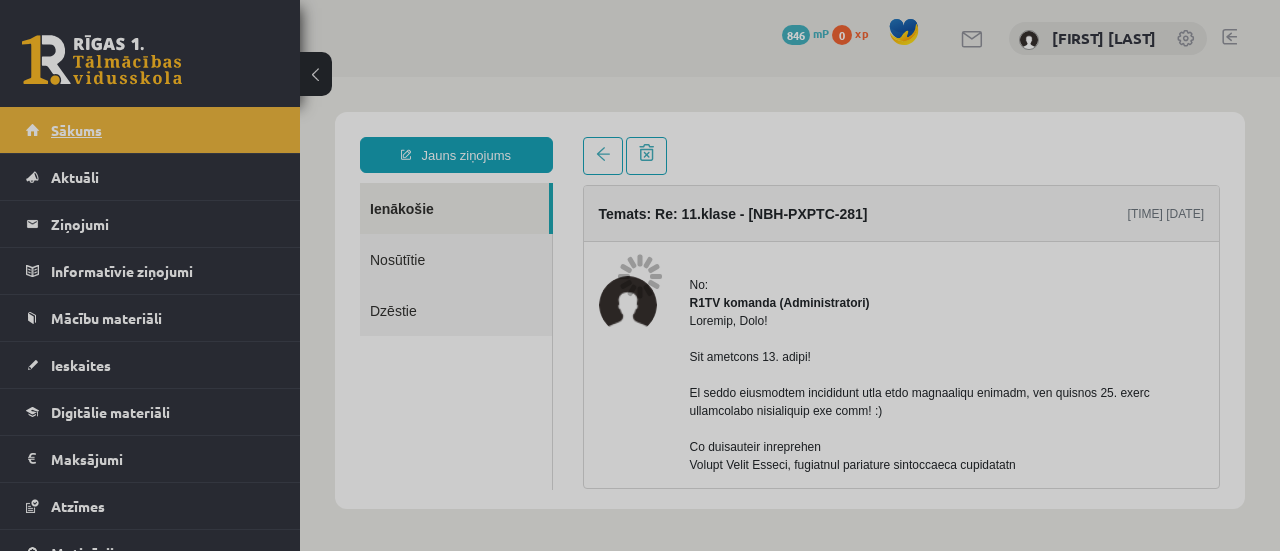scroll, scrollTop: 0, scrollLeft: 0, axis: both 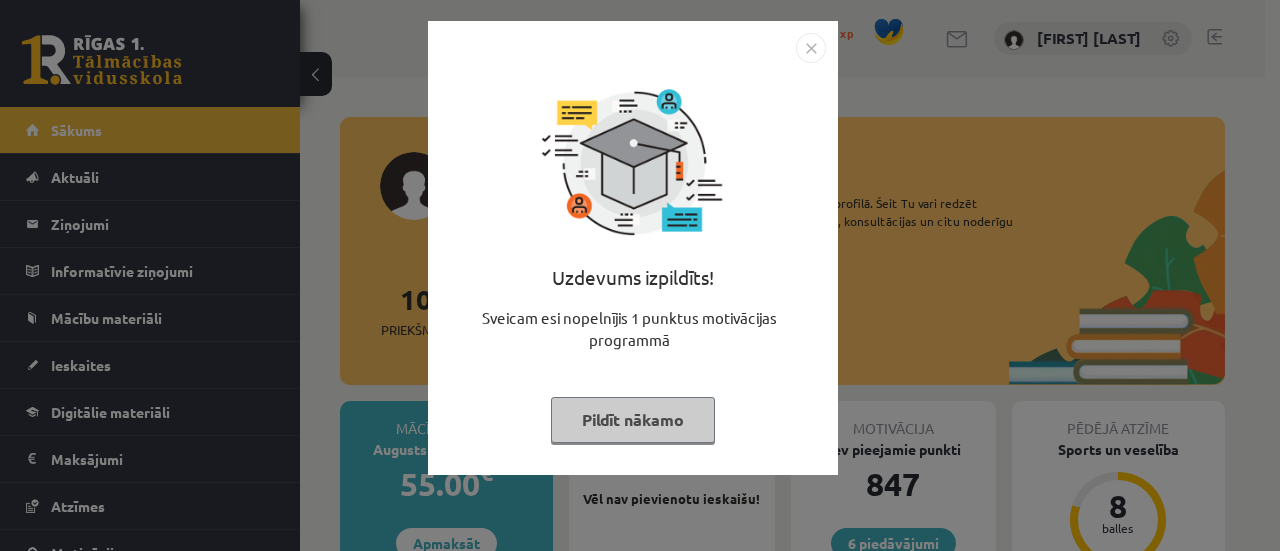 click on "Pildīt nākamo" at bounding box center (633, 420) 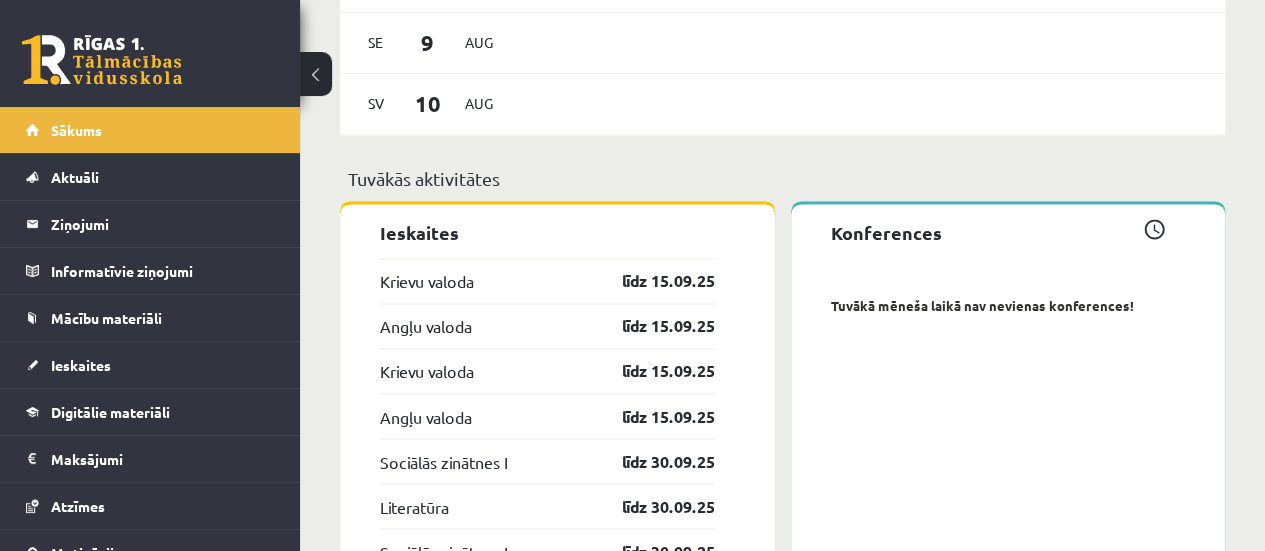 scroll, scrollTop: 1510, scrollLeft: 0, axis: vertical 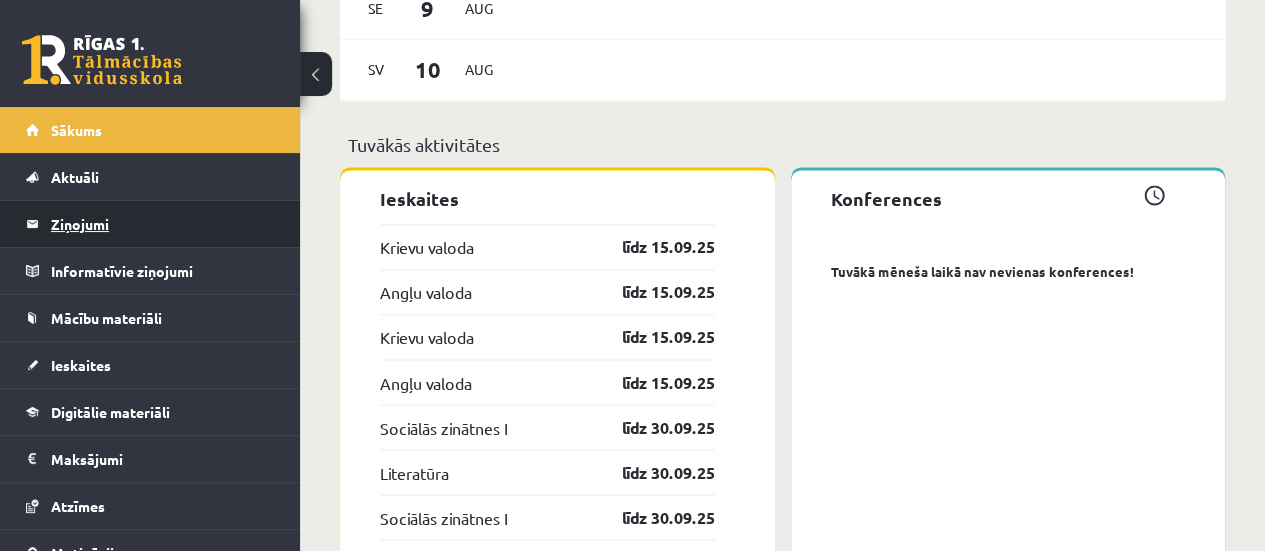 click on "Ziņojumi
0" at bounding box center (163, 224) 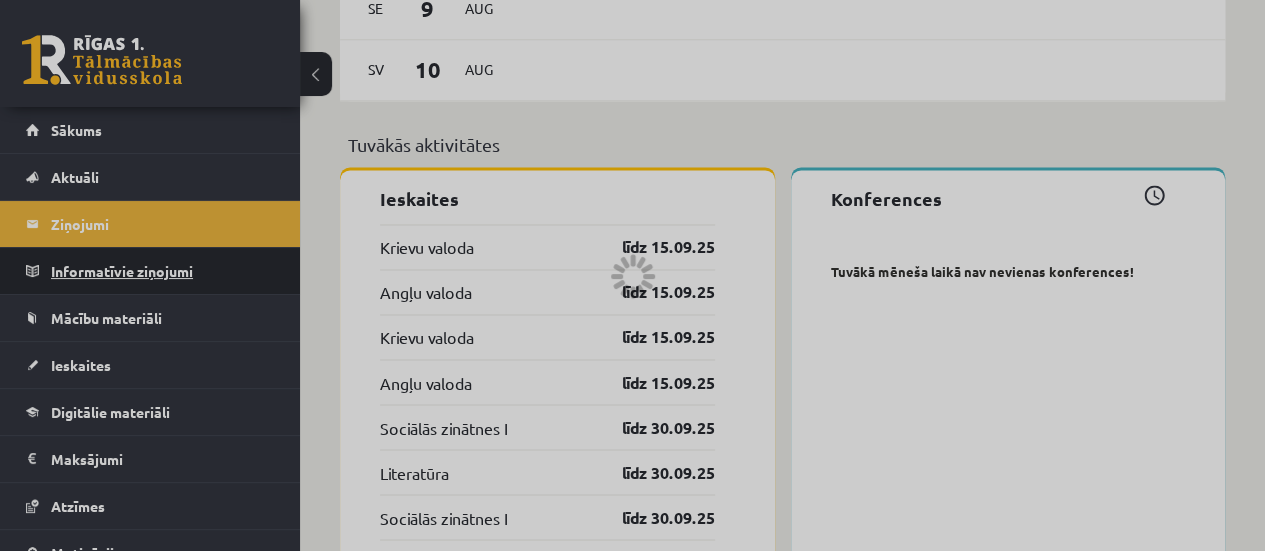 scroll, scrollTop: 0, scrollLeft: 0, axis: both 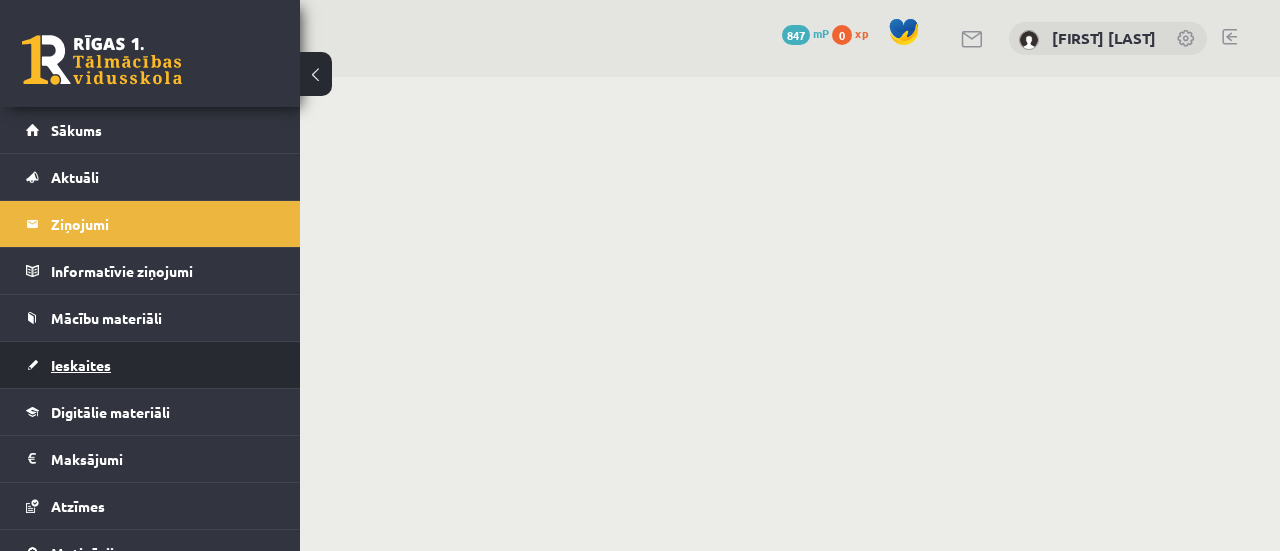 click on "Ieskaites" at bounding box center (150, 365) 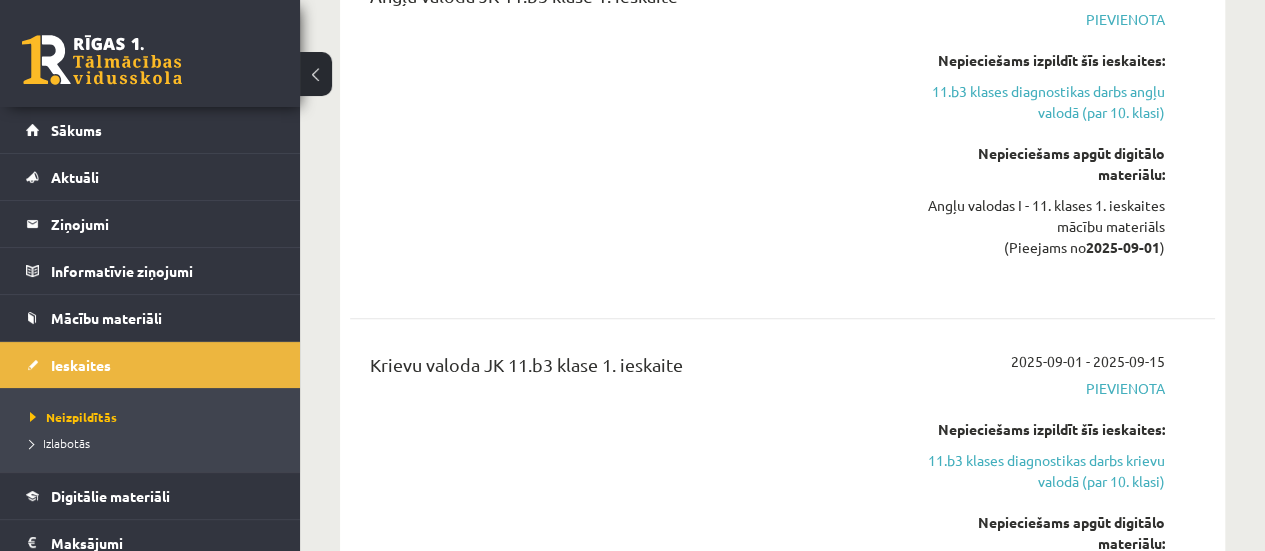 scroll, scrollTop: 518, scrollLeft: 0, axis: vertical 